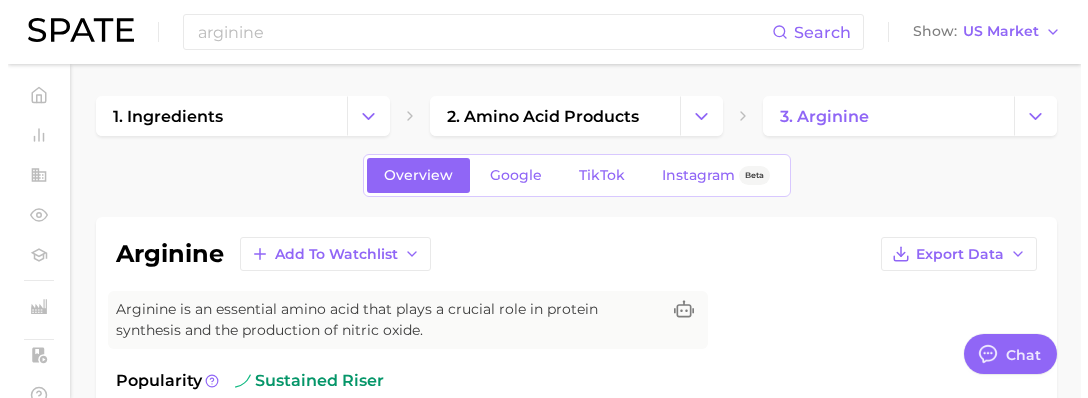 scroll, scrollTop: 0, scrollLeft: 0, axis: both 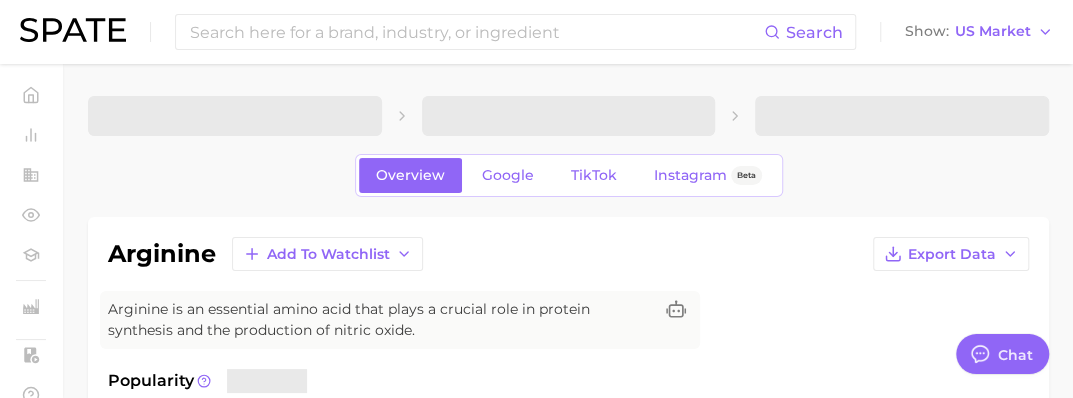 type on "x" 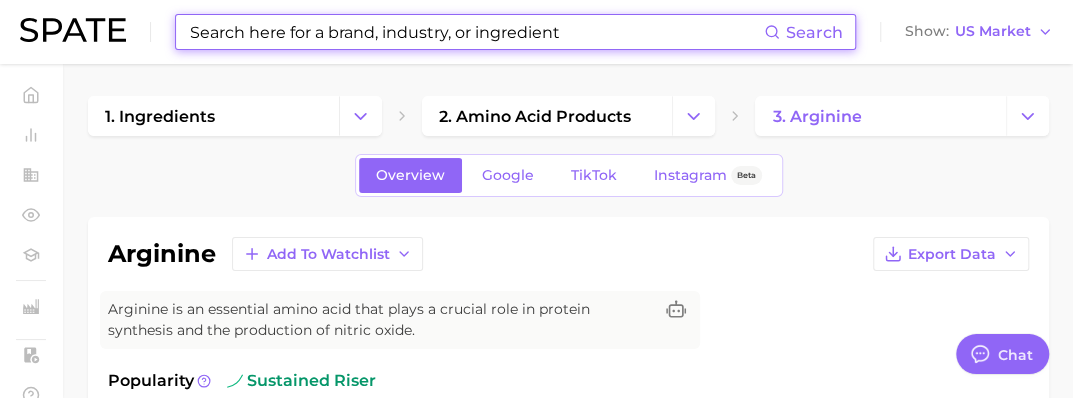 click at bounding box center [476, 32] 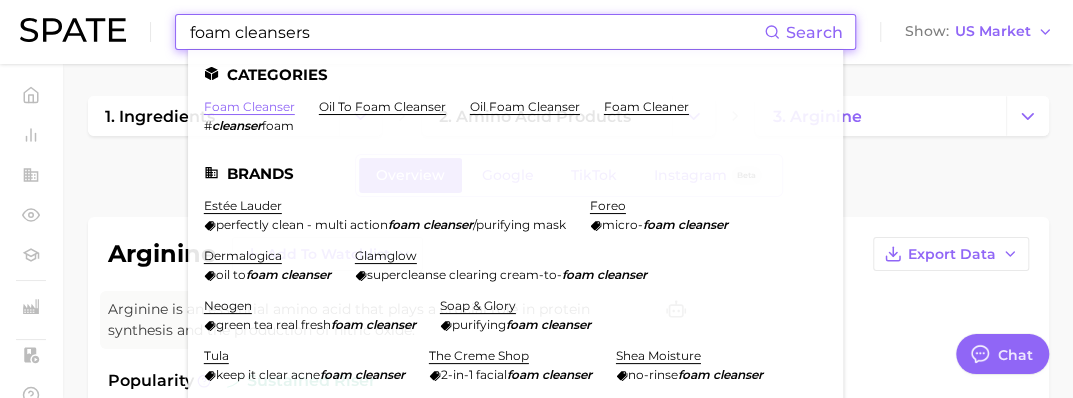 type on "foam cleansers" 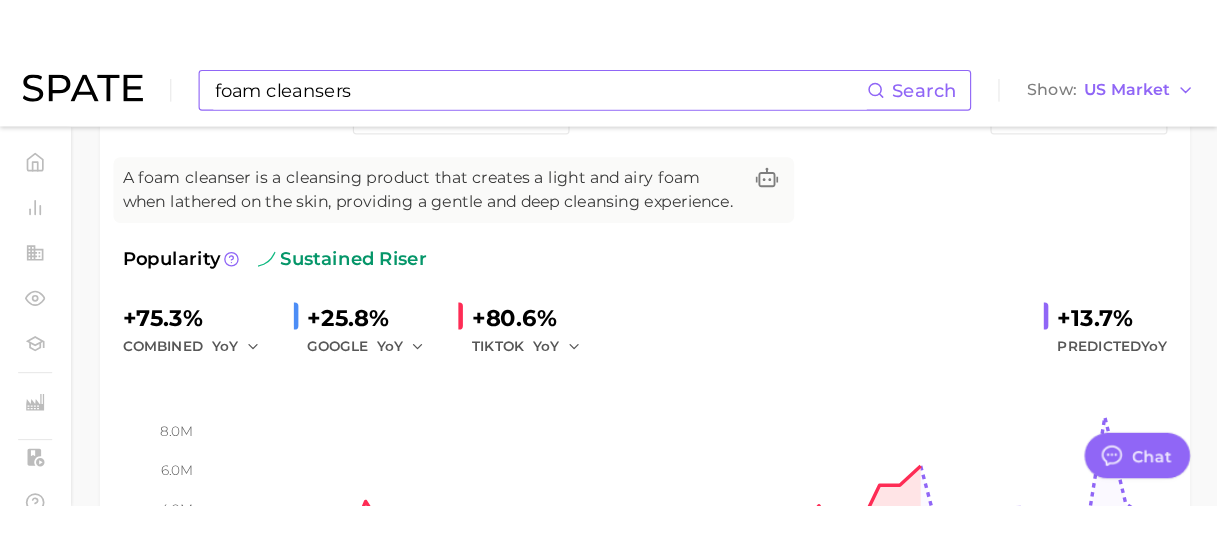 scroll, scrollTop: 300, scrollLeft: 0, axis: vertical 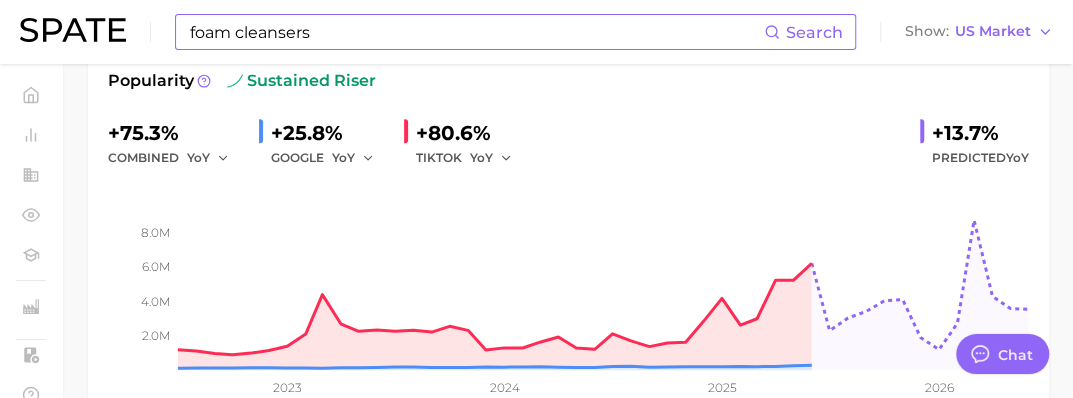 type on "x" 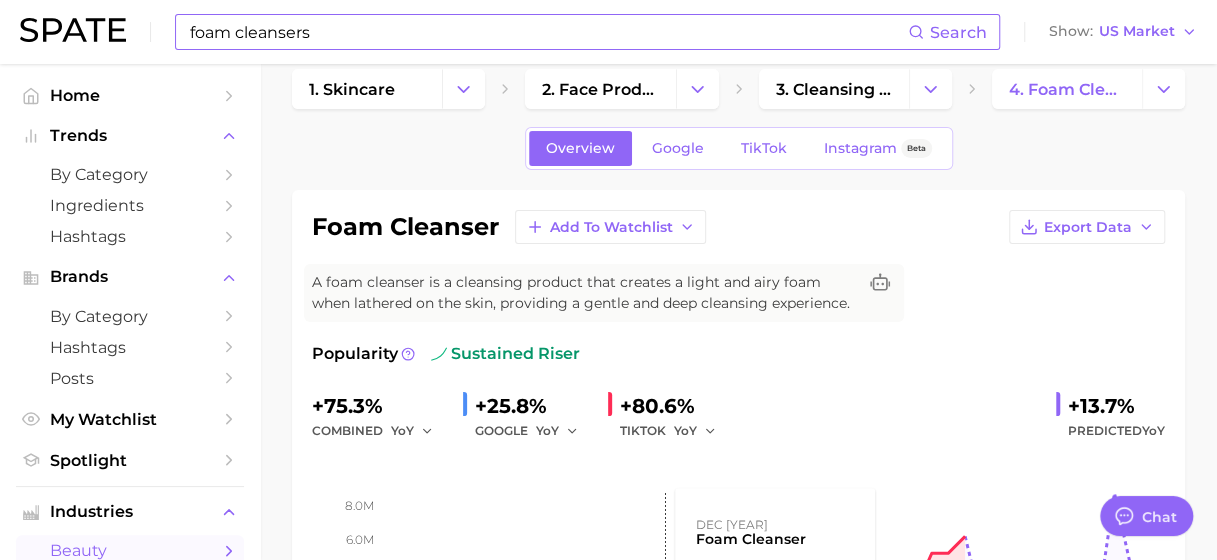 scroll, scrollTop: 0, scrollLeft: 0, axis: both 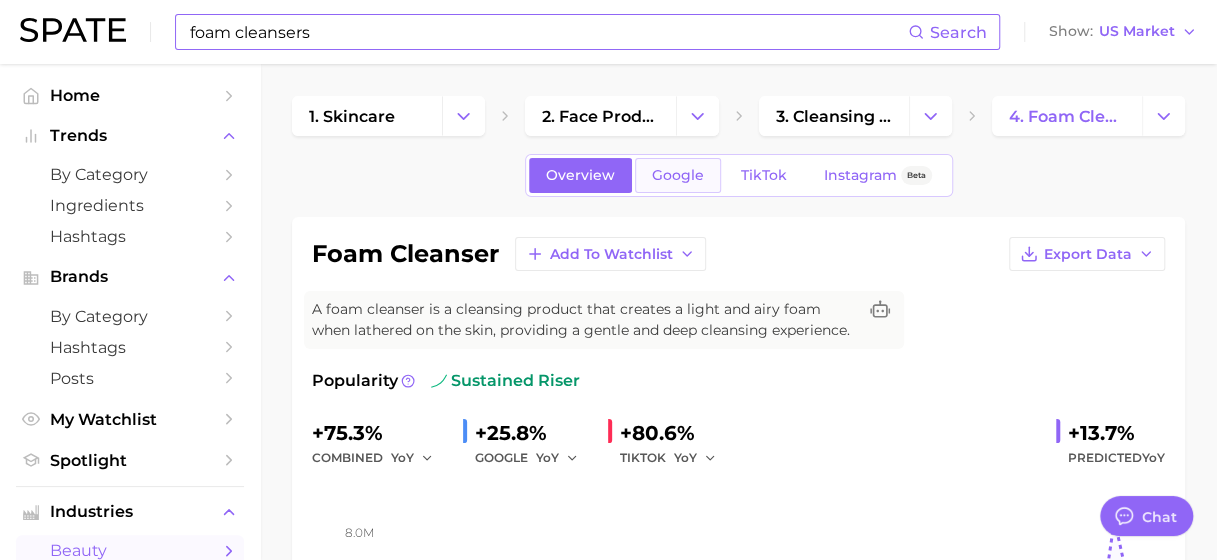 click on "Google" at bounding box center [678, 175] 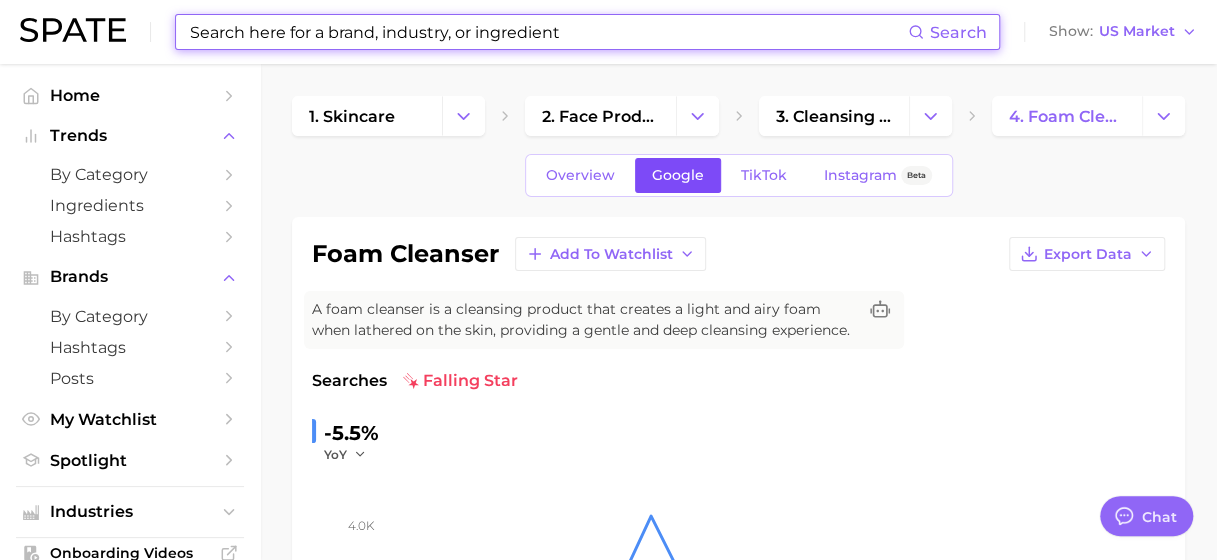 click on "Google" at bounding box center (678, 175) 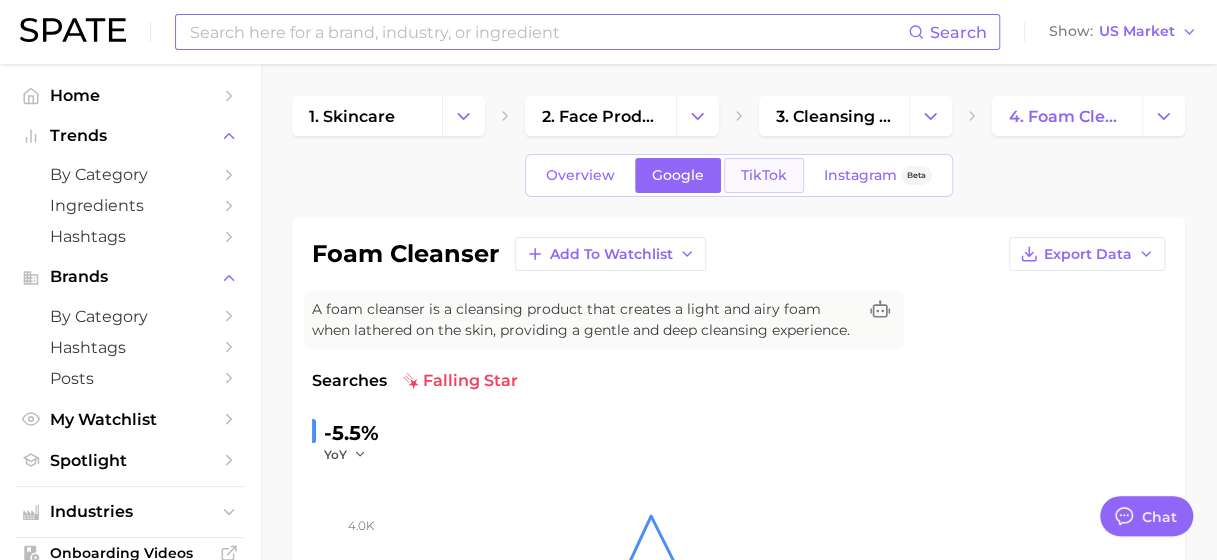 click on "TikTok" at bounding box center (764, 175) 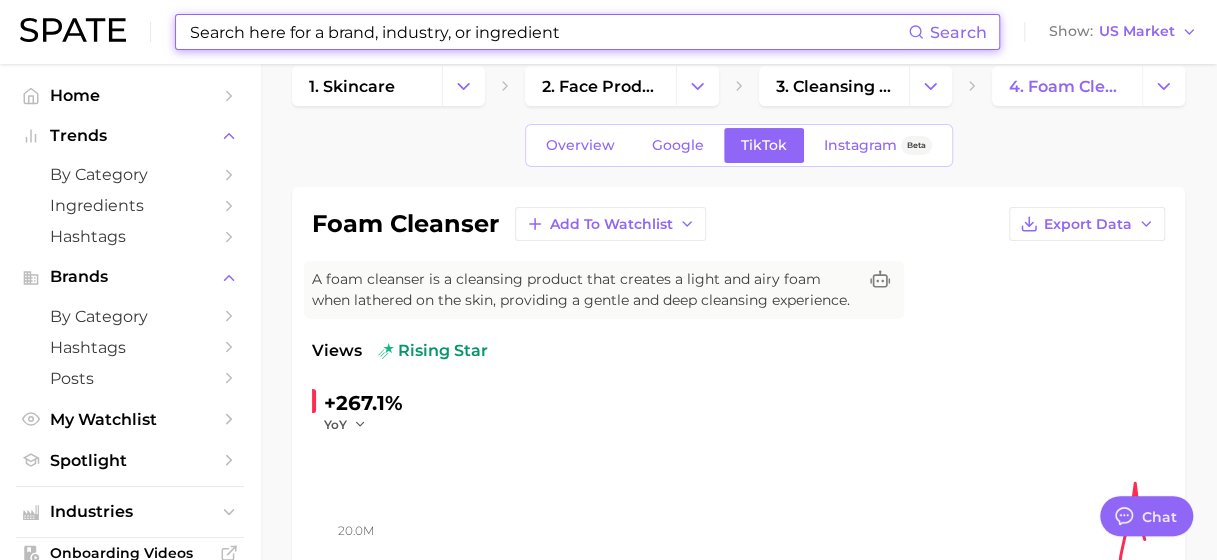 scroll, scrollTop: 0, scrollLeft: 0, axis: both 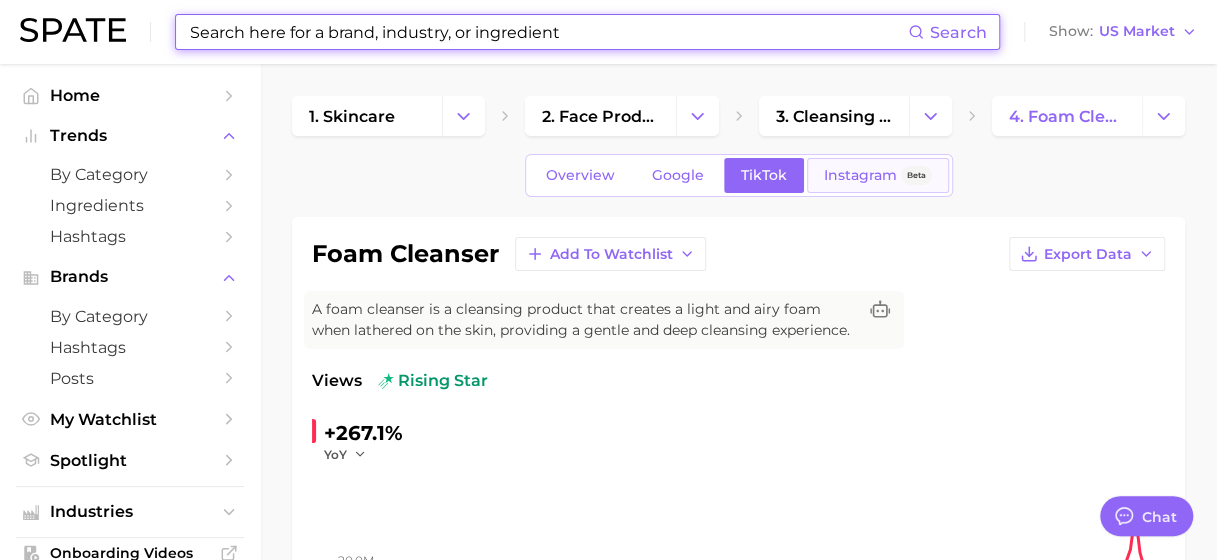 click on "Instagram" at bounding box center [860, 175] 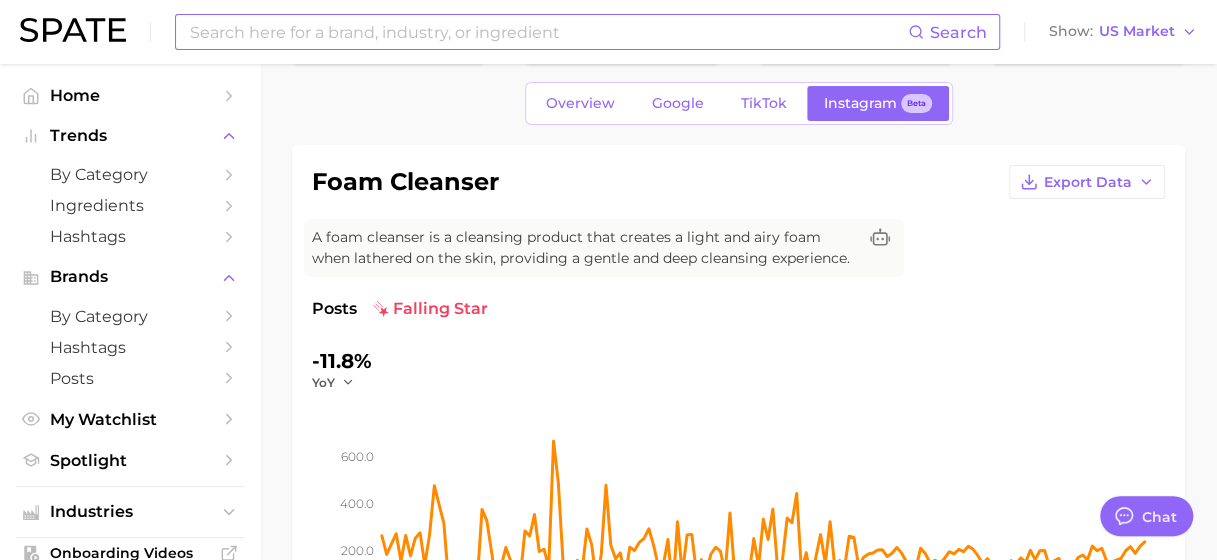 scroll, scrollTop: 0, scrollLeft: 0, axis: both 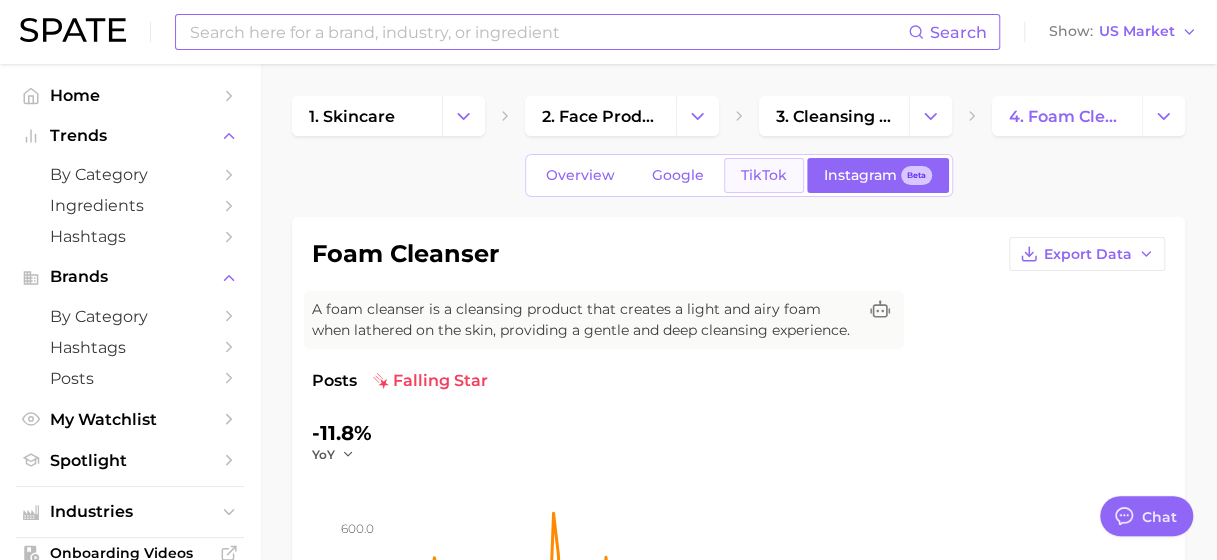 click on "TikTok" at bounding box center (764, 175) 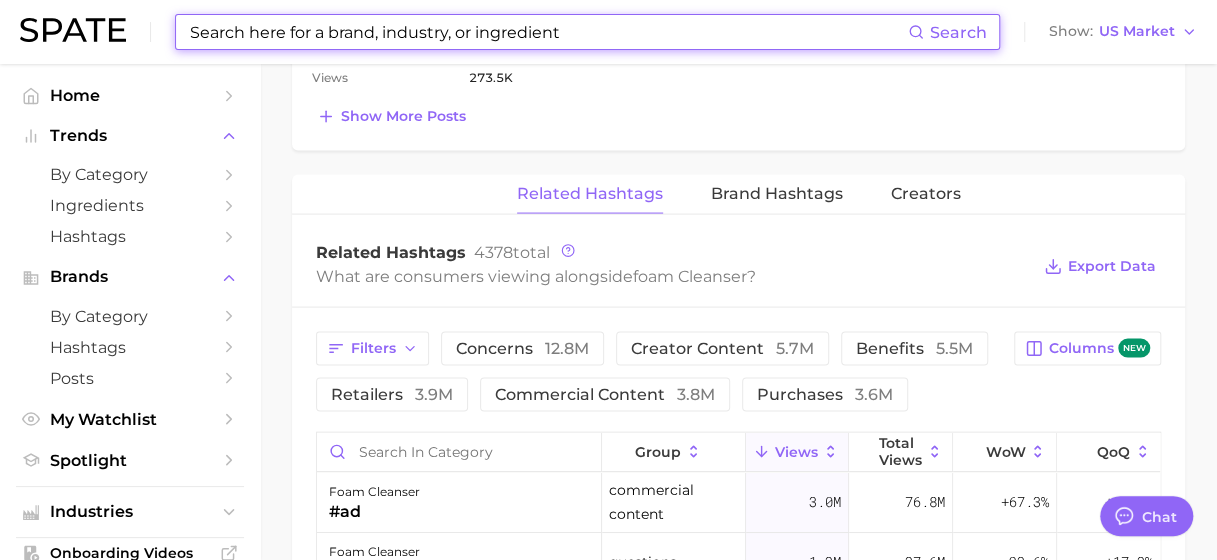 scroll, scrollTop: 1900, scrollLeft: 0, axis: vertical 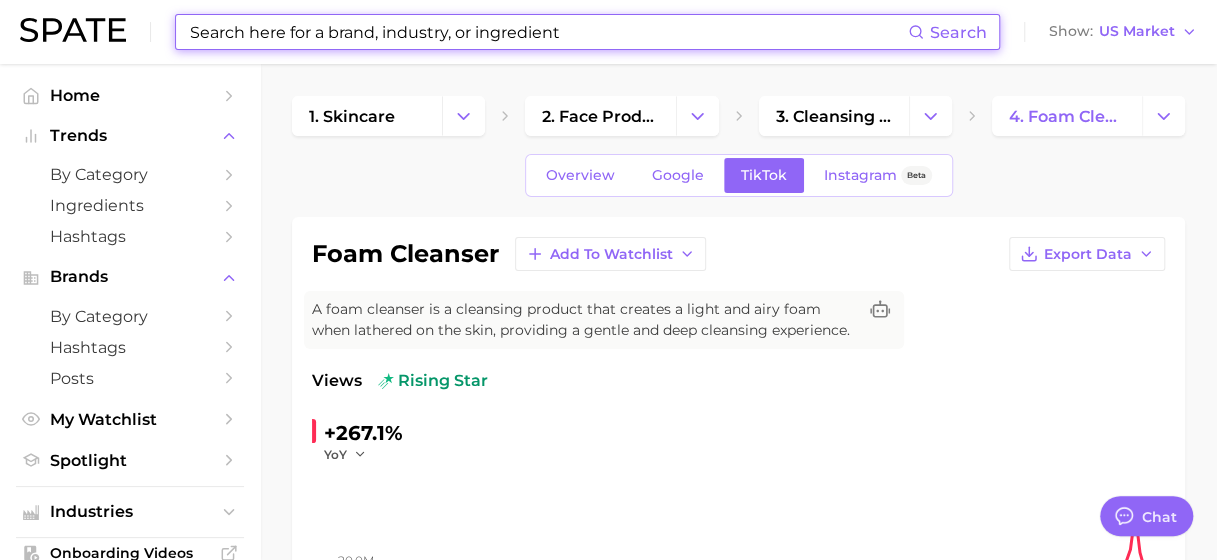 click at bounding box center [548, 32] 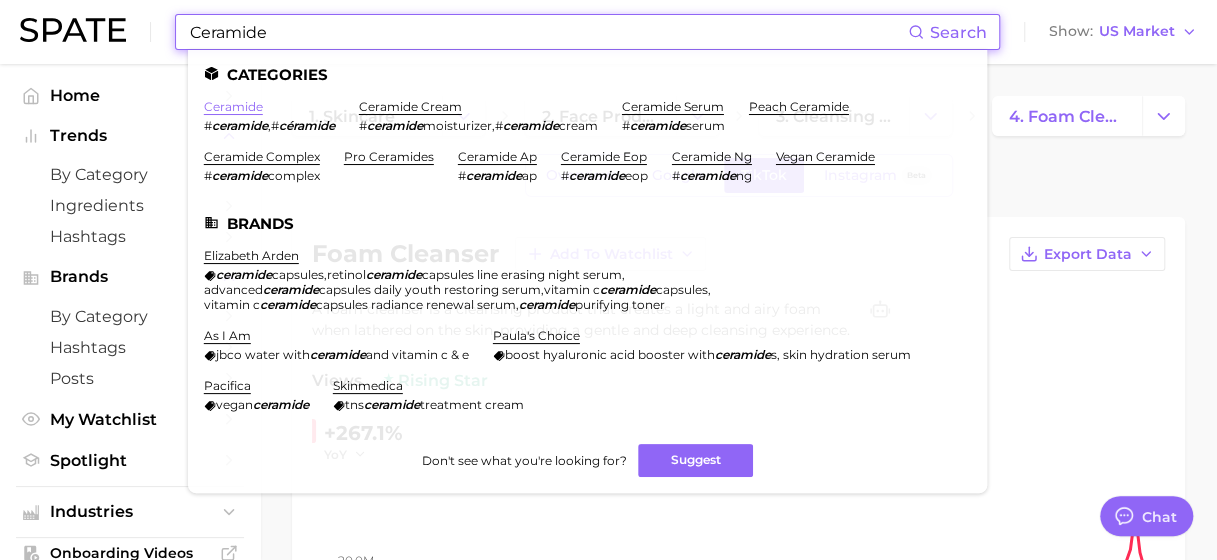 type on "Ceramide" 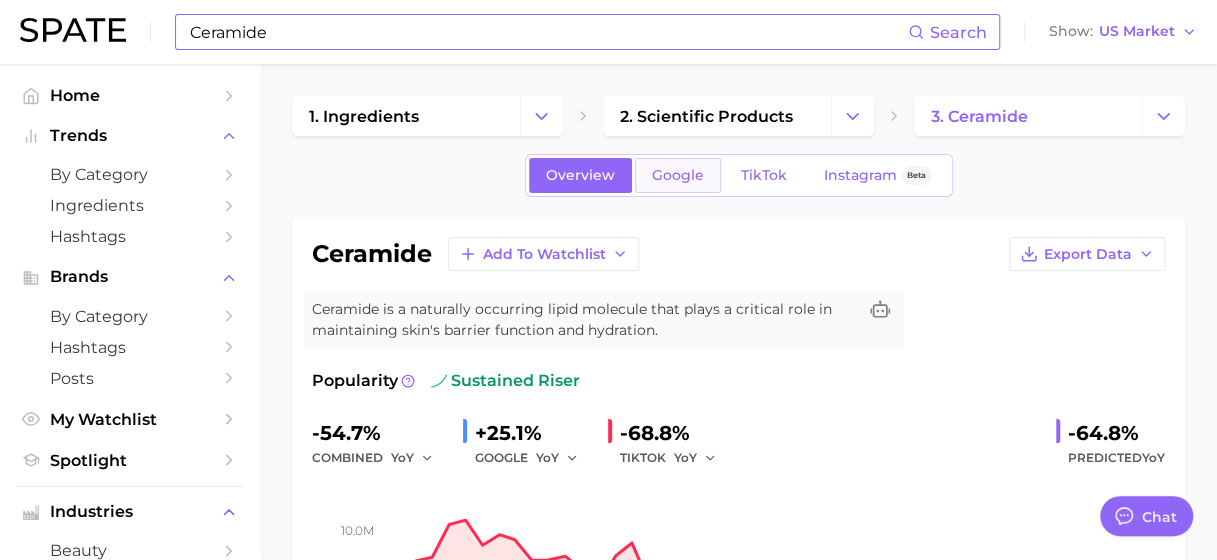 click on "Google" at bounding box center [678, 175] 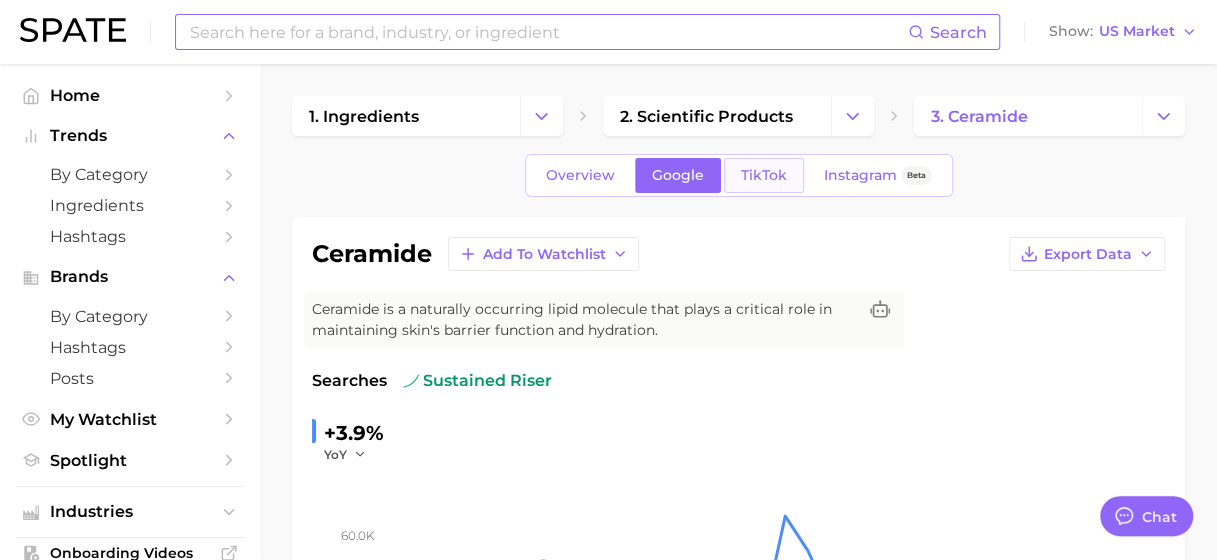 click on "TikTok" at bounding box center (764, 175) 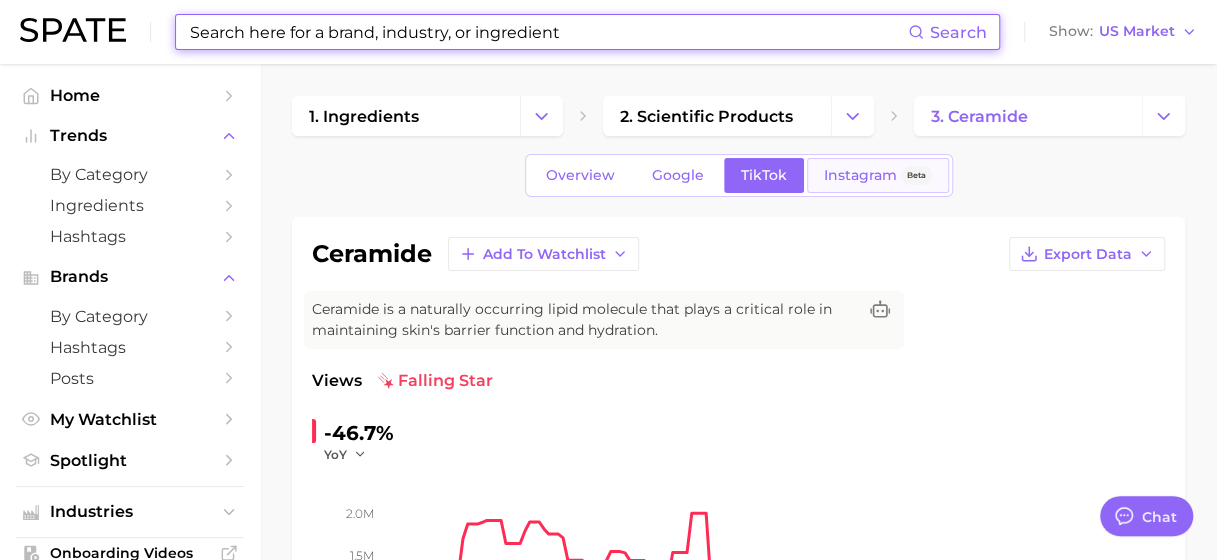 click on "Instagram Beta" at bounding box center (878, 175) 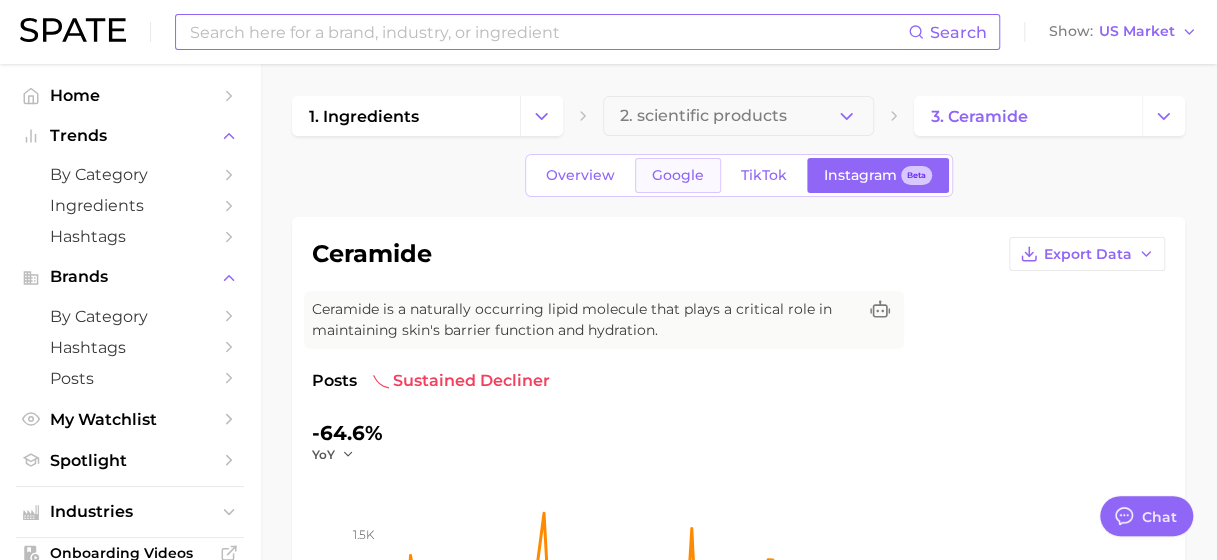 click on "Google" at bounding box center [678, 175] 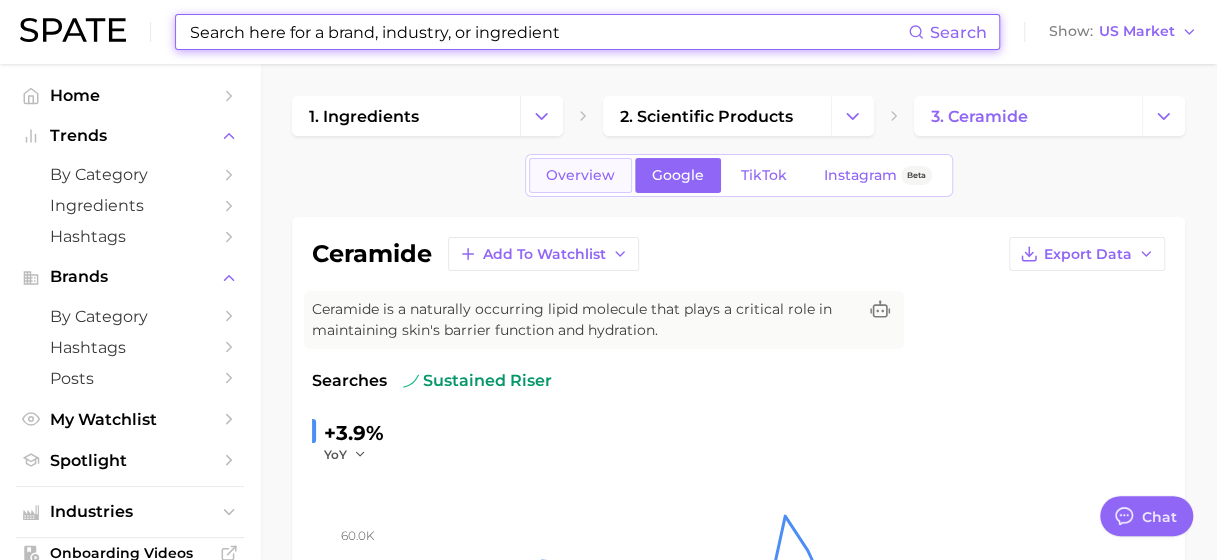 click on "Overview" at bounding box center (580, 175) 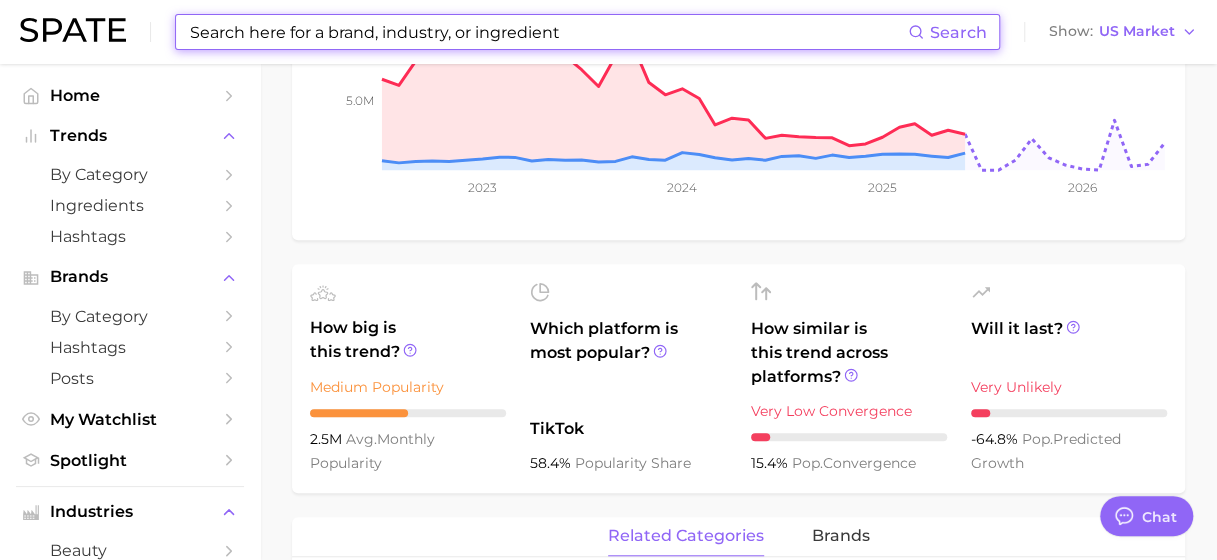 scroll, scrollTop: 0, scrollLeft: 0, axis: both 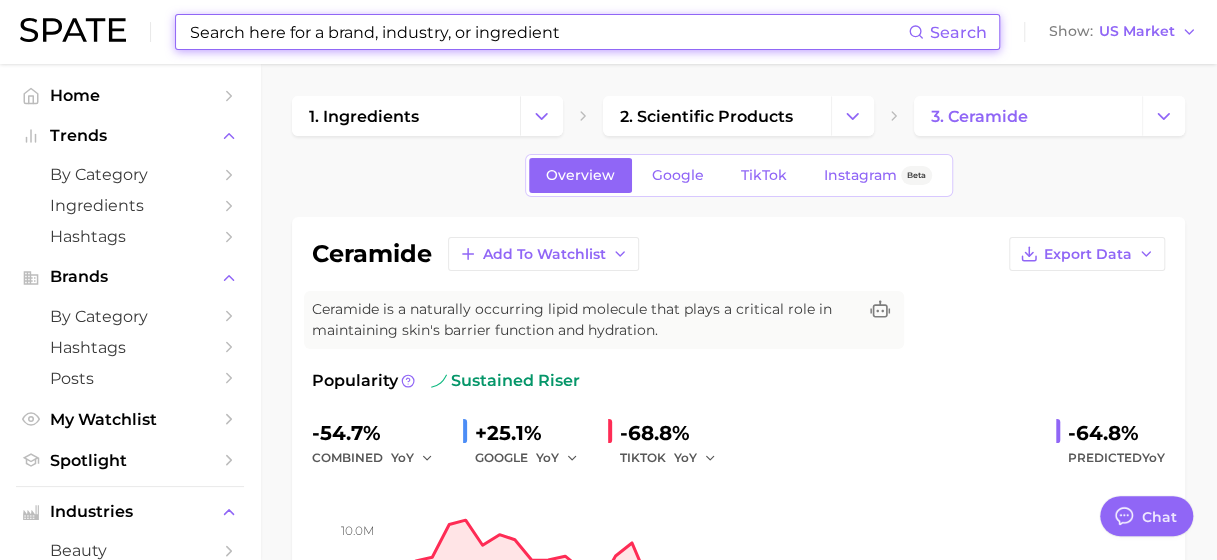 click at bounding box center [548, 32] 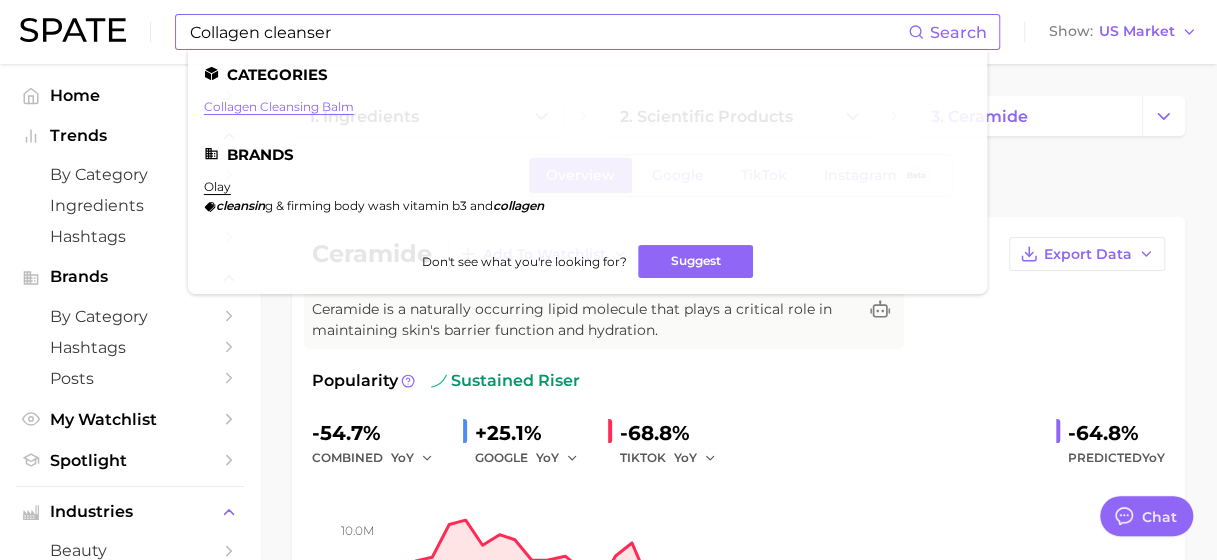 click on "collagen cleansing balm" at bounding box center [279, 106] 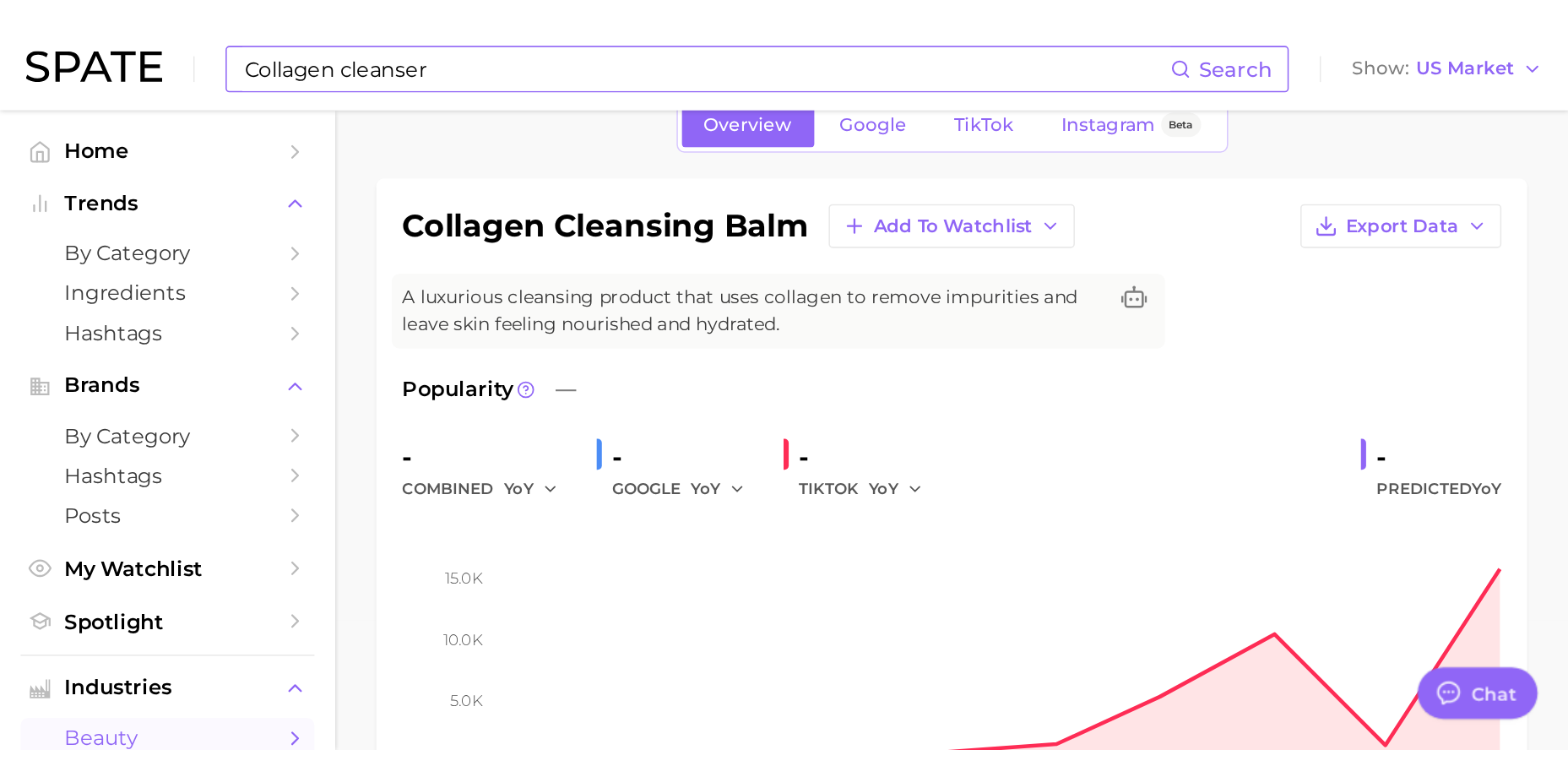 scroll, scrollTop: 0, scrollLeft: 0, axis: both 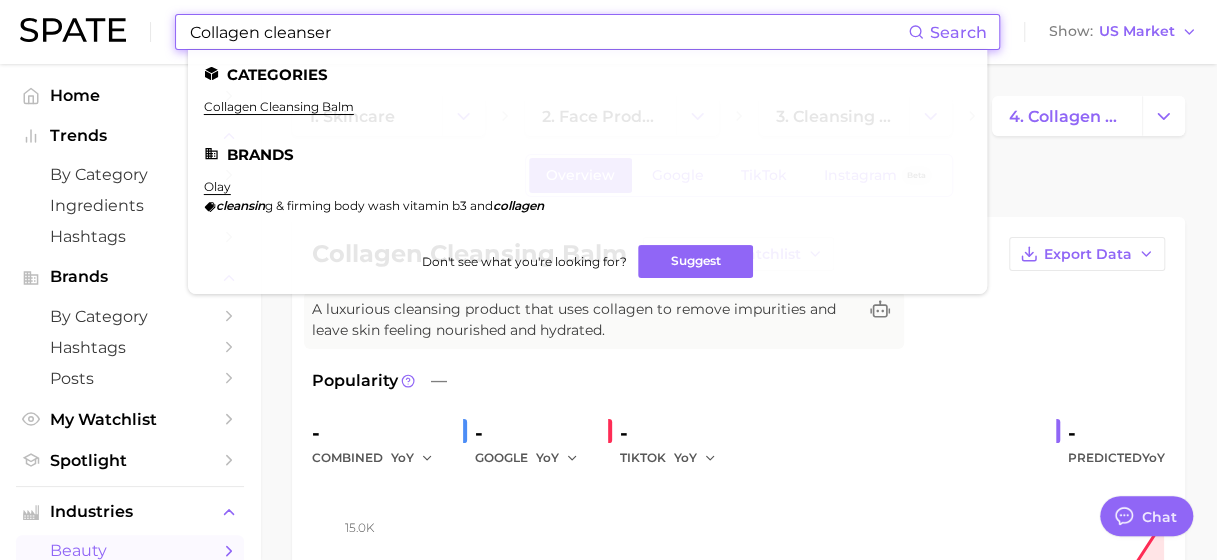 drag, startPoint x: 358, startPoint y: 32, endPoint x: 169, endPoint y: 30, distance: 189.01057 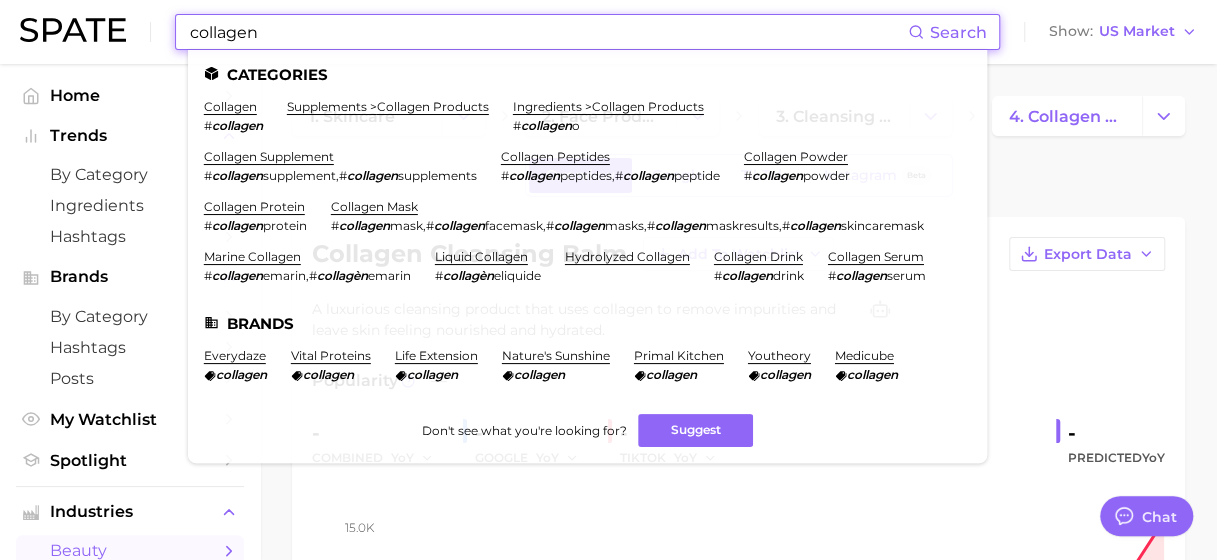 click on "collagen" at bounding box center [548, 32] 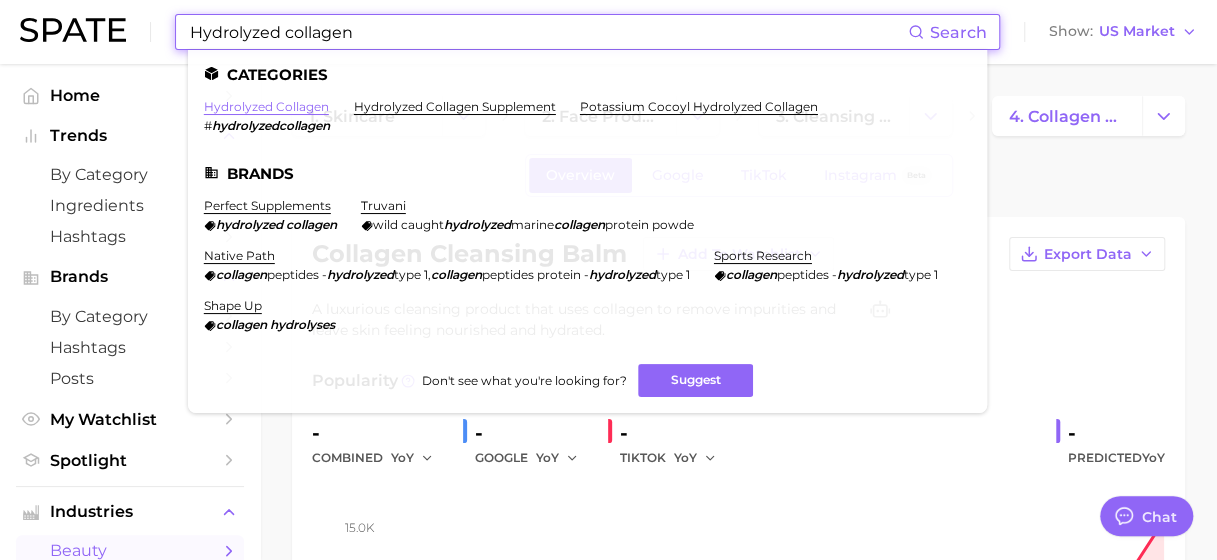 type on "Hydrolyzed collagen" 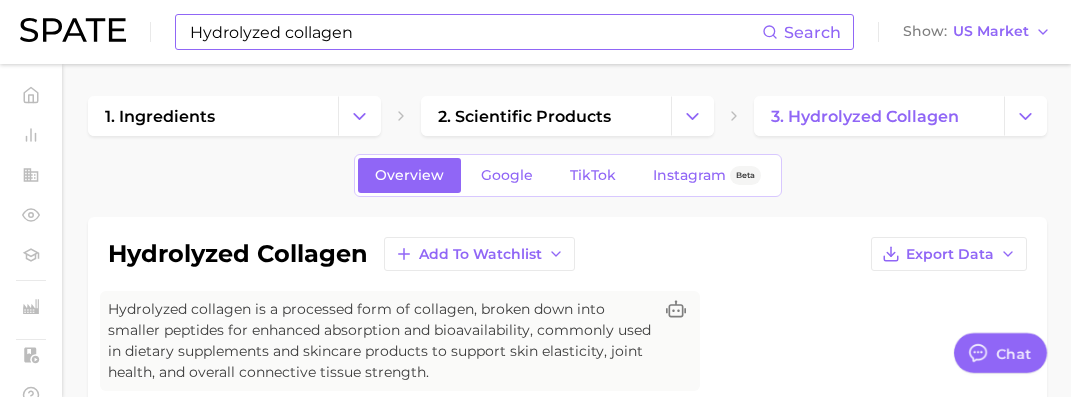 type on "x" 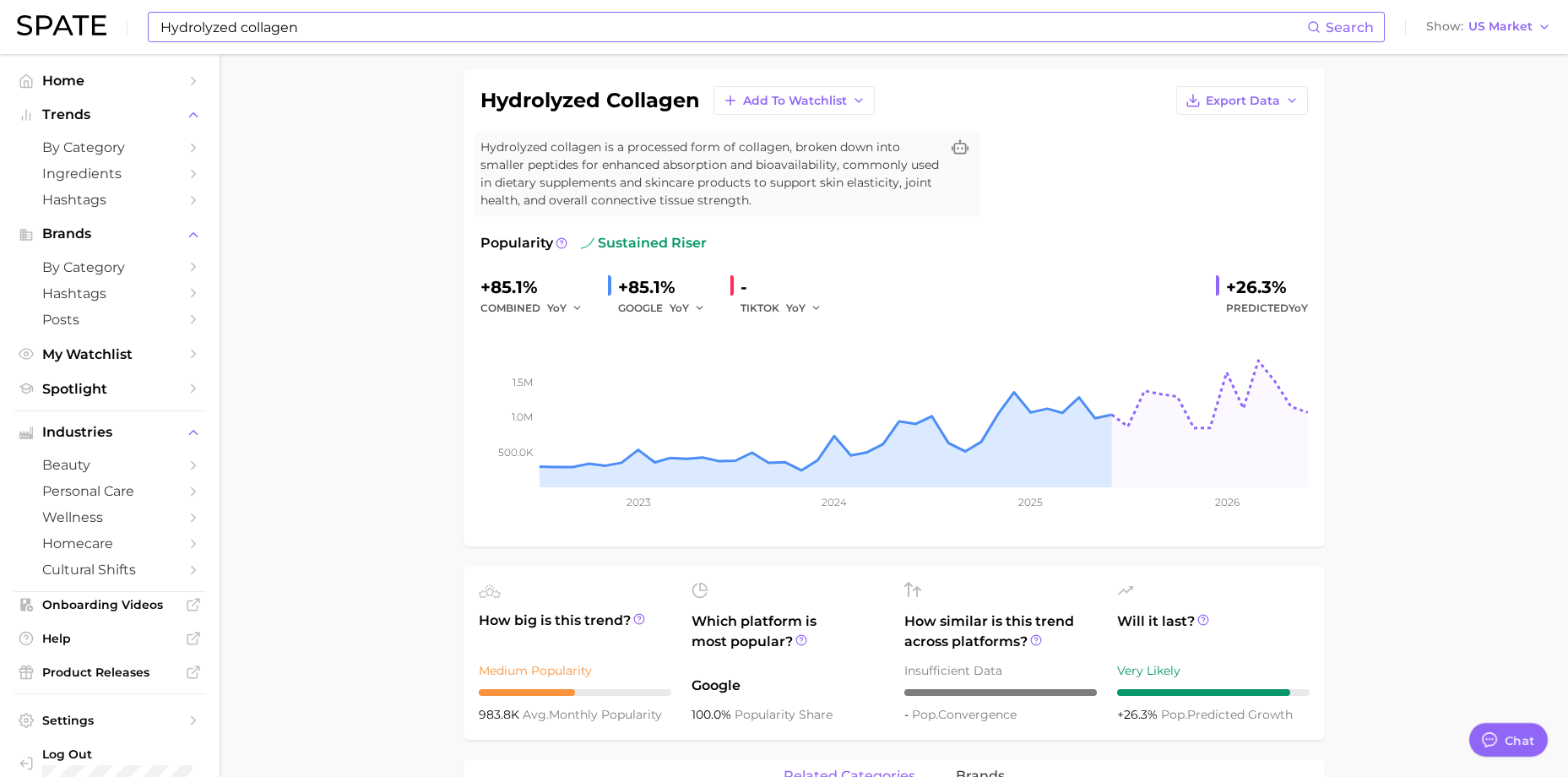 scroll, scrollTop: 84, scrollLeft: 0, axis: vertical 